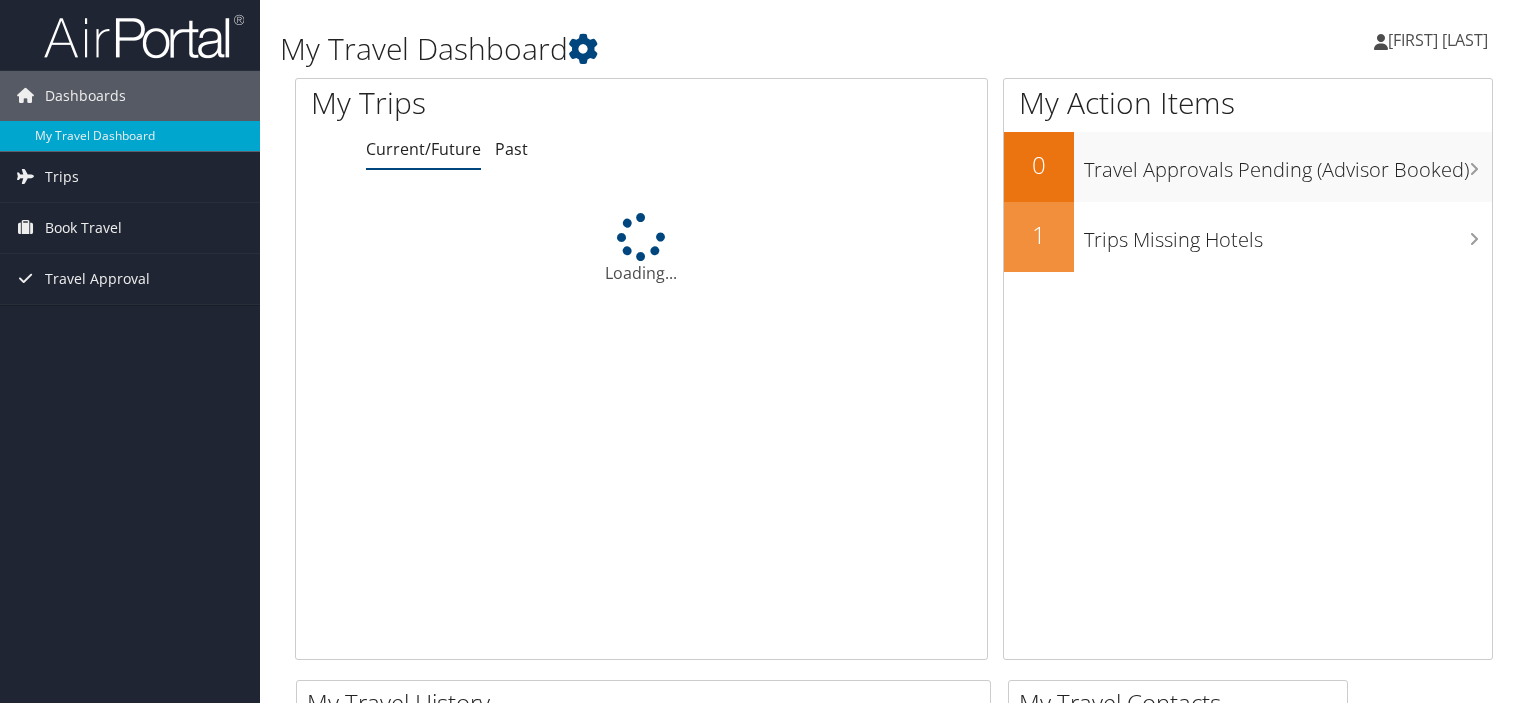 scroll, scrollTop: 0, scrollLeft: 0, axis: both 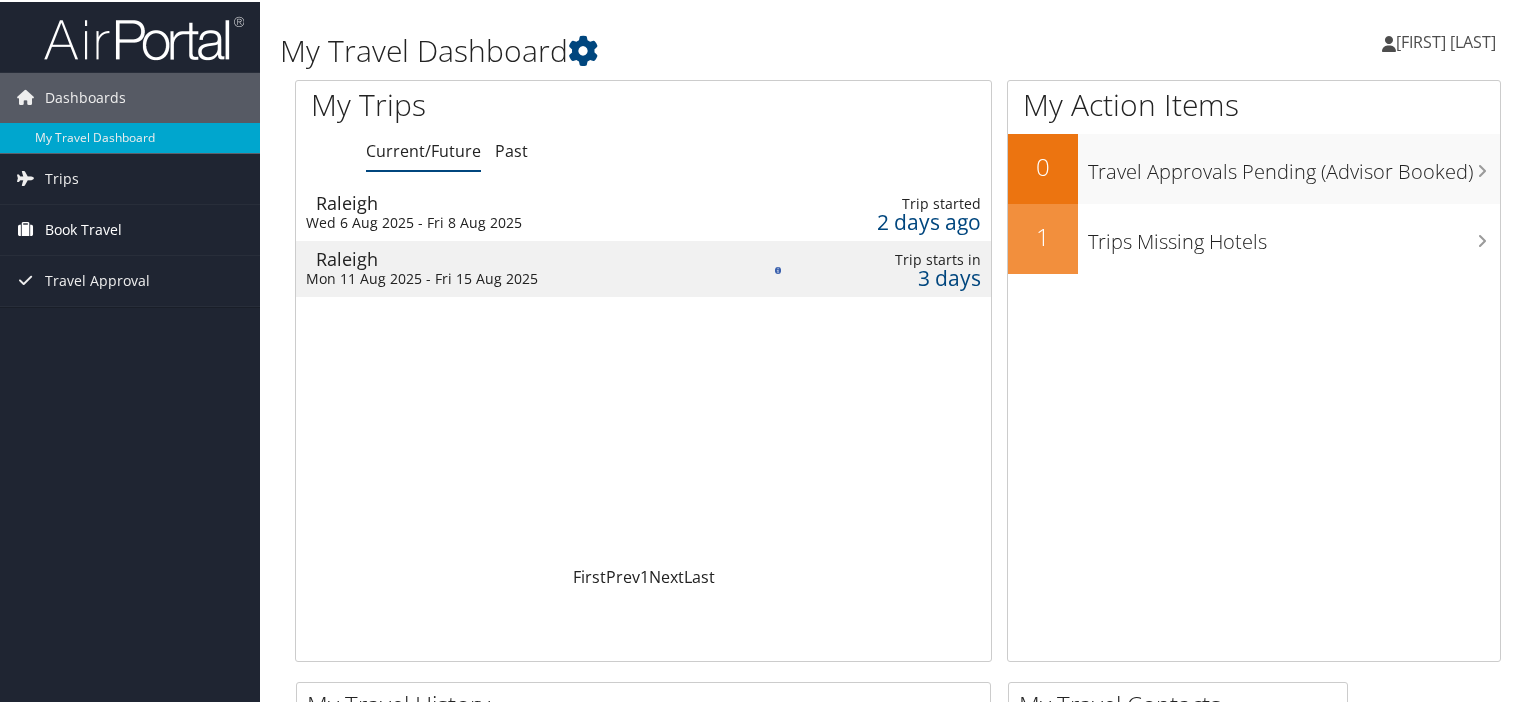 click on "Book Travel" at bounding box center [83, 228] 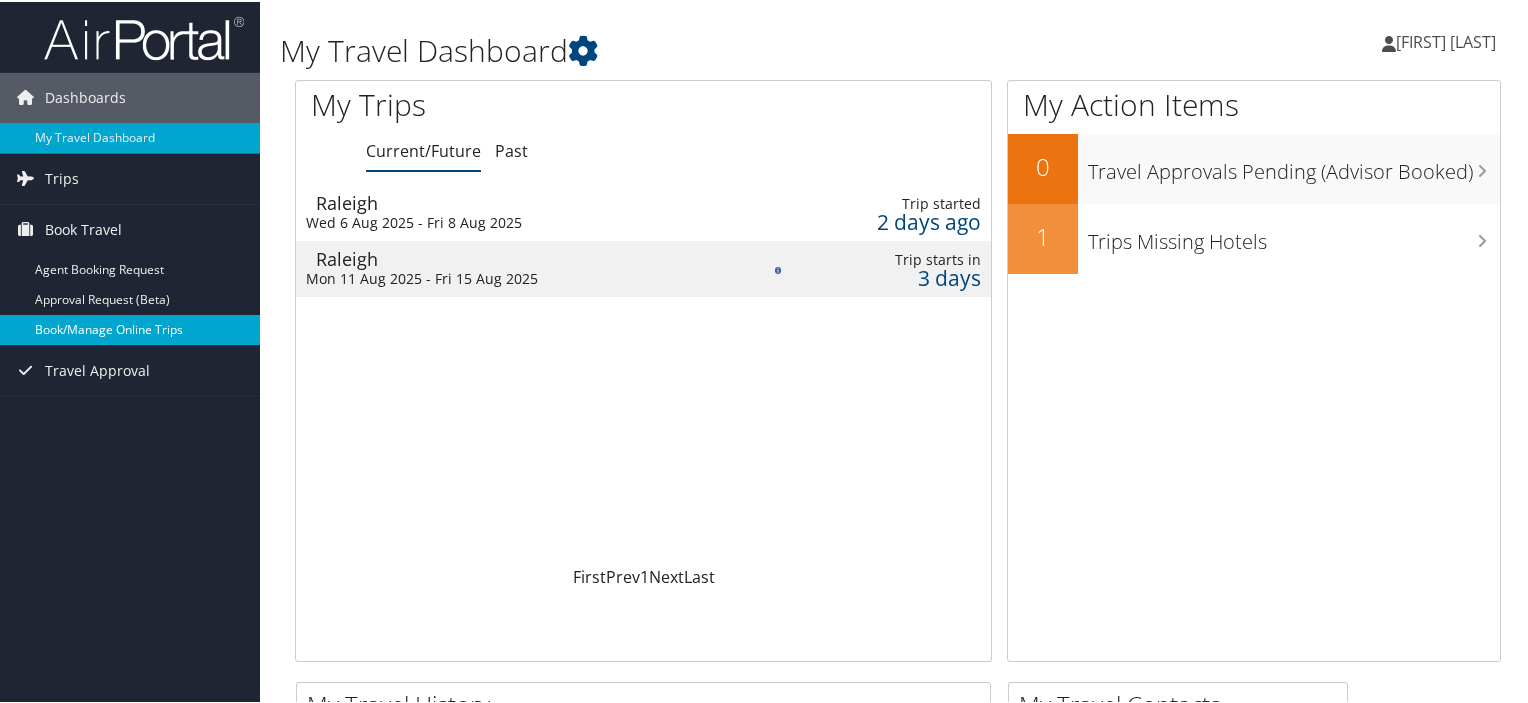 click on "Book/Manage Online Trips" at bounding box center [130, 328] 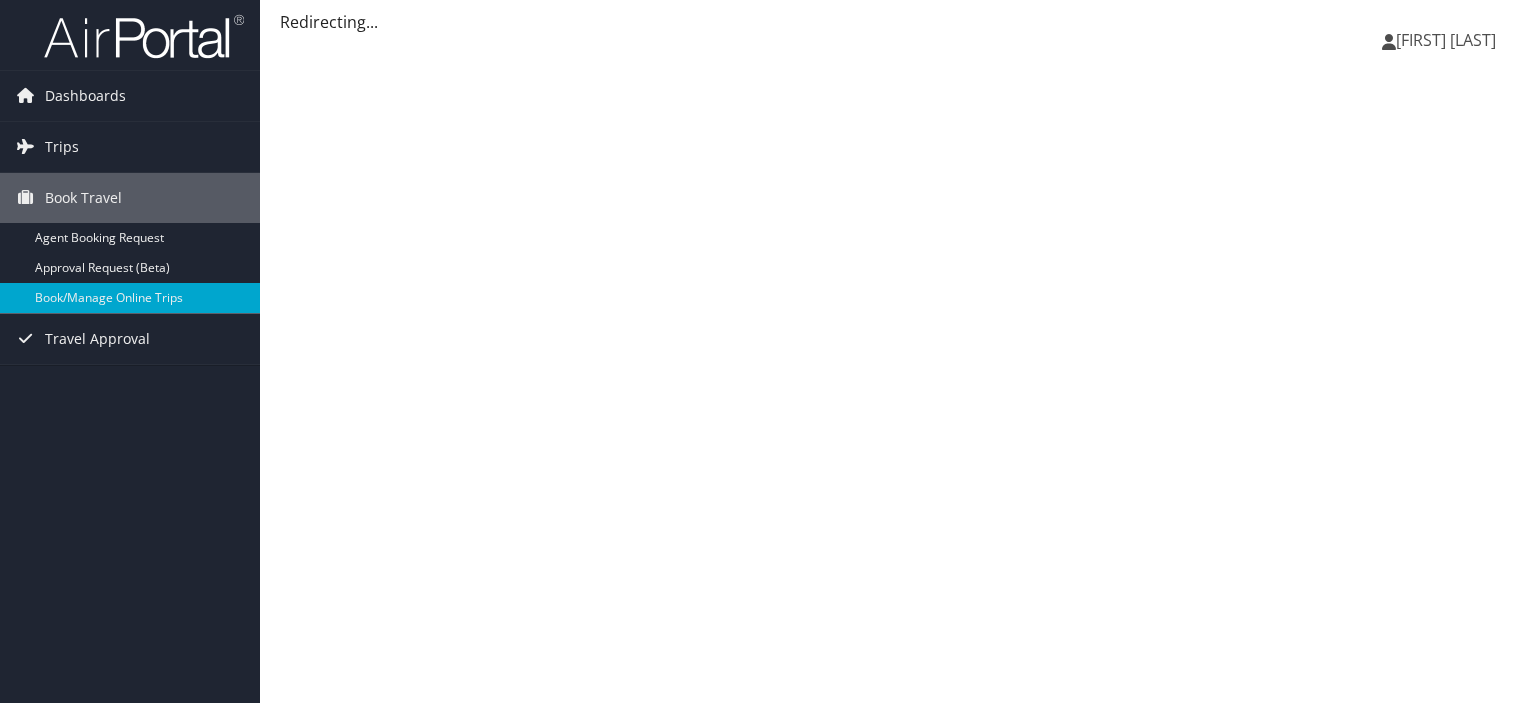 scroll, scrollTop: 0, scrollLeft: 0, axis: both 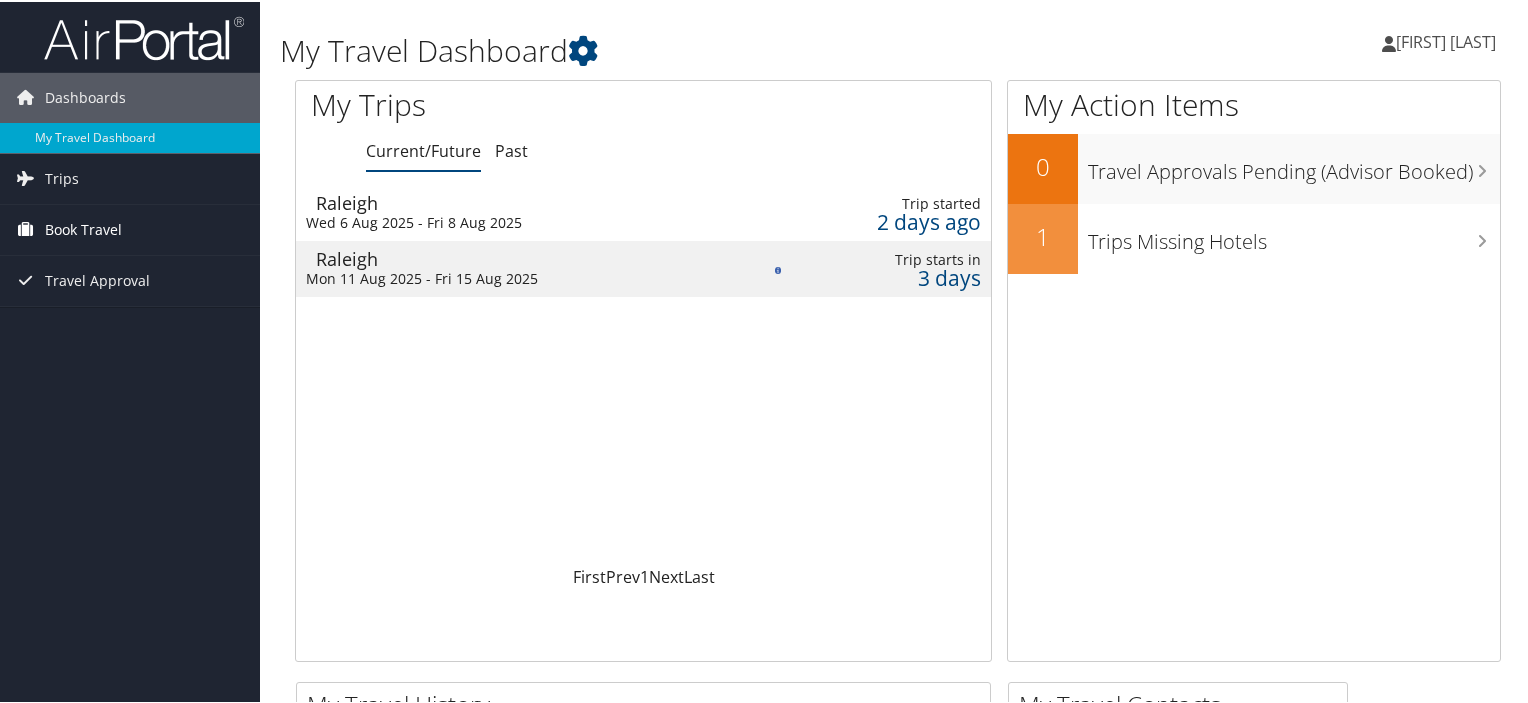 click on "Book Travel" at bounding box center [83, 228] 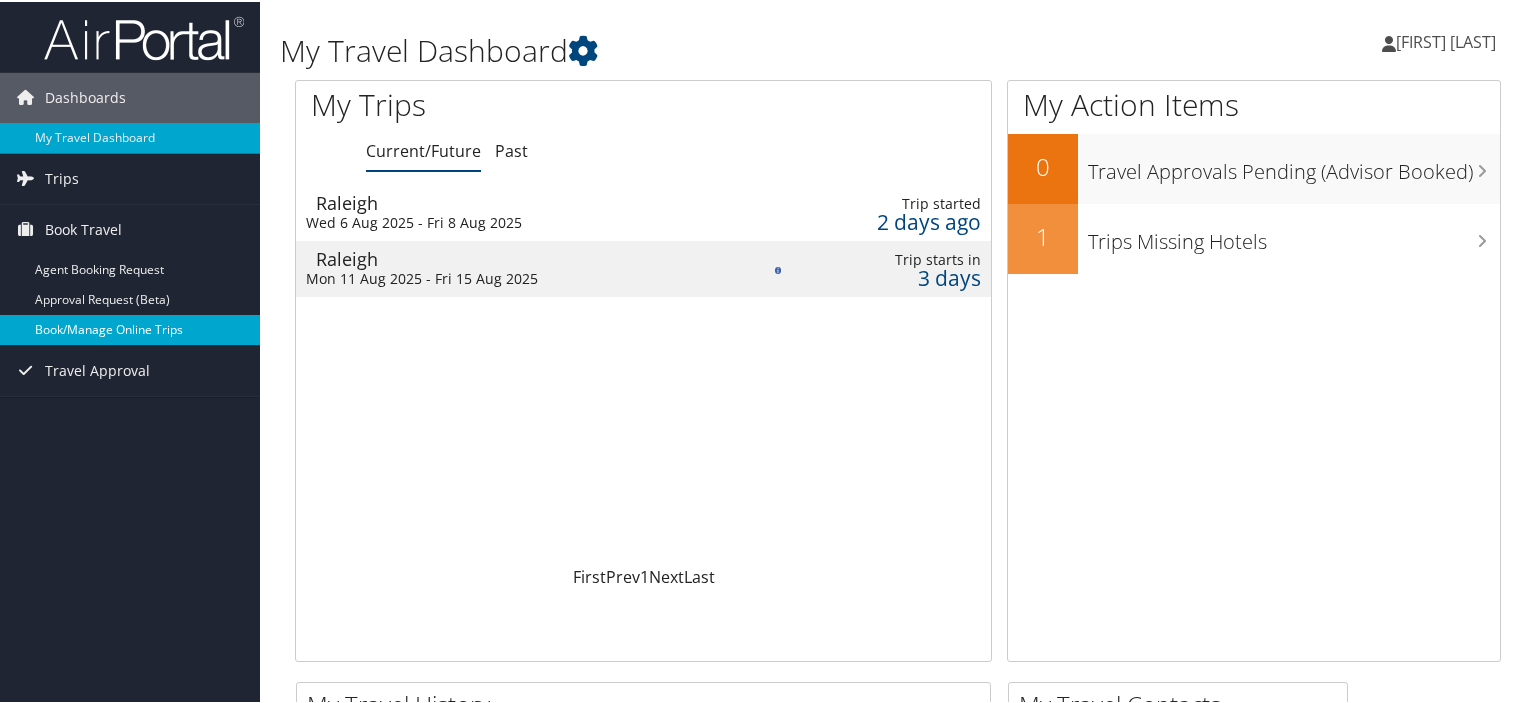 click on "Book/Manage Online Trips" at bounding box center (130, 328) 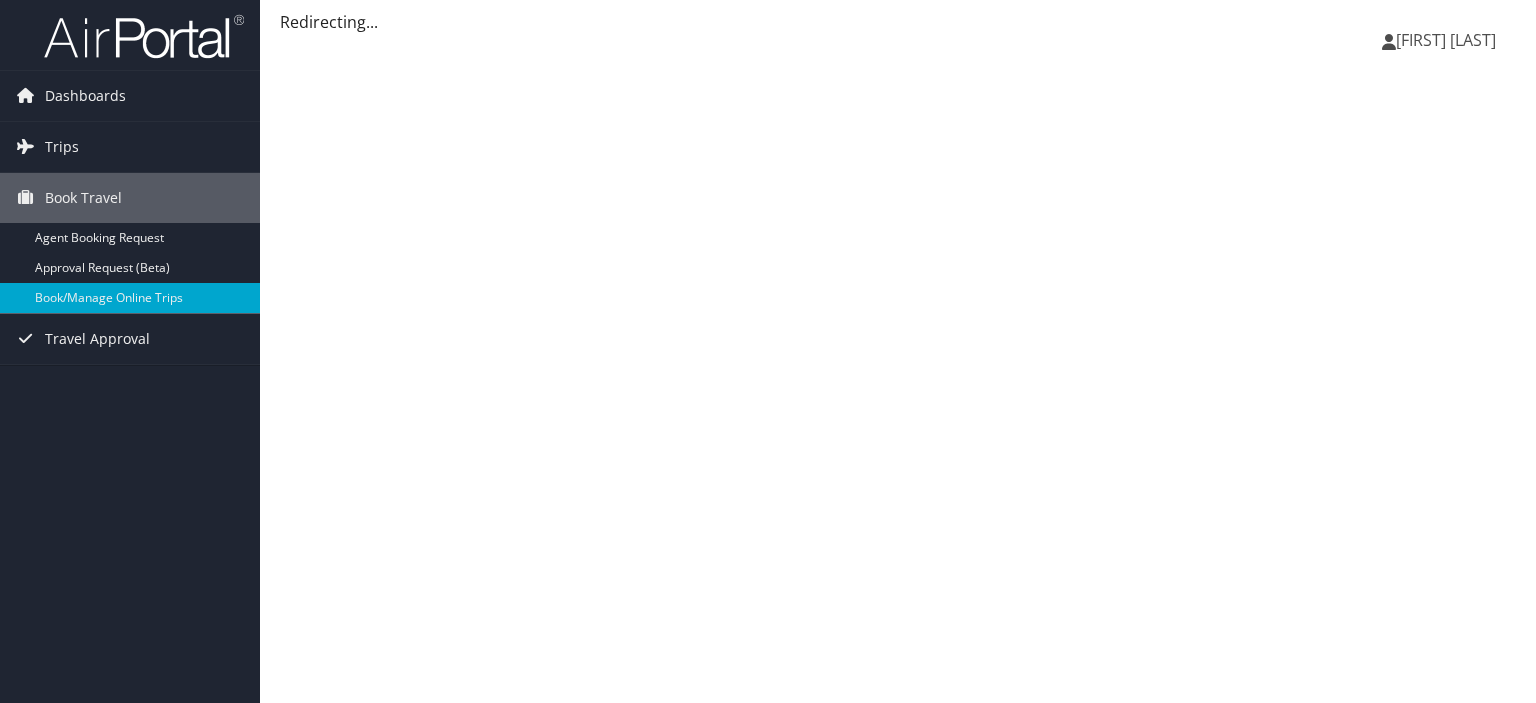 scroll, scrollTop: 0, scrollLeft: 0, axis: both 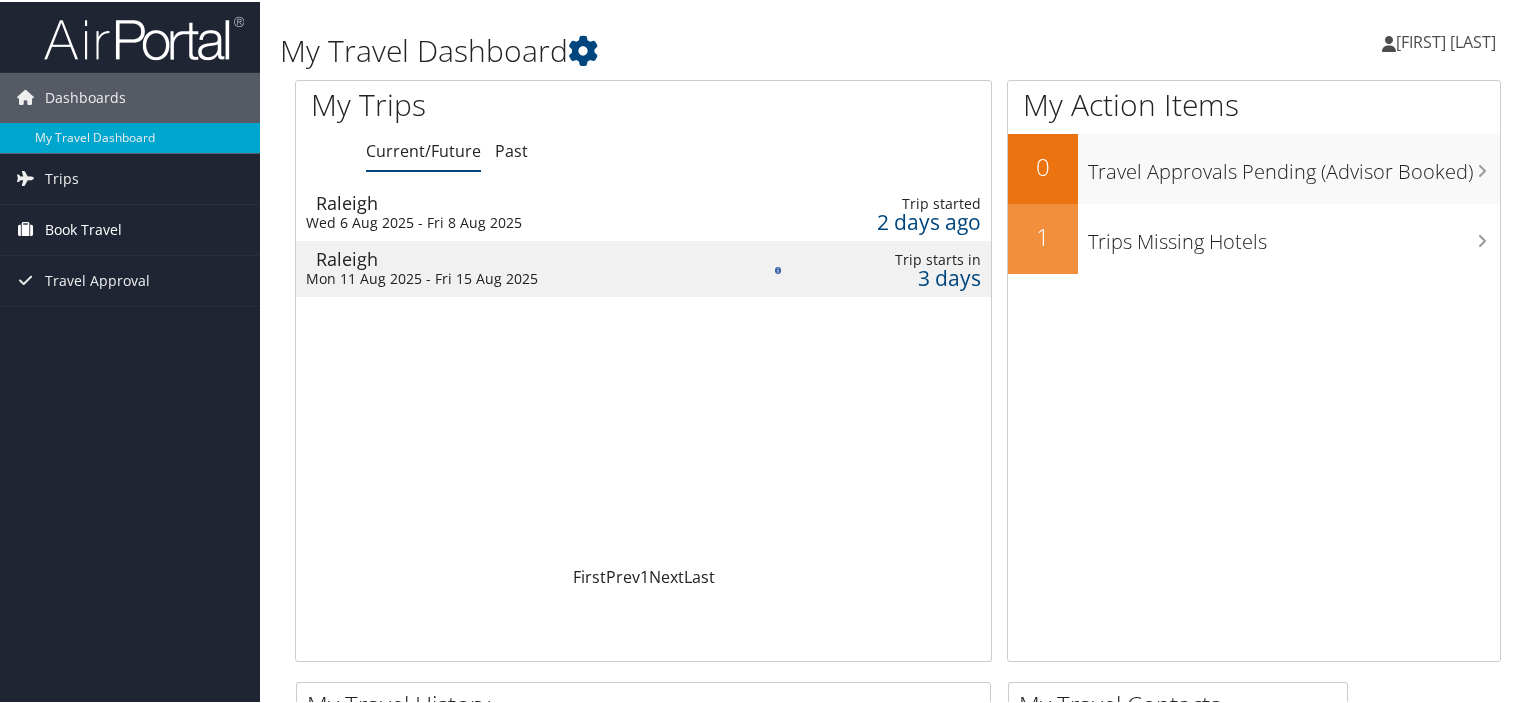 click on "Book Travel" at bounding box center (83, 228) 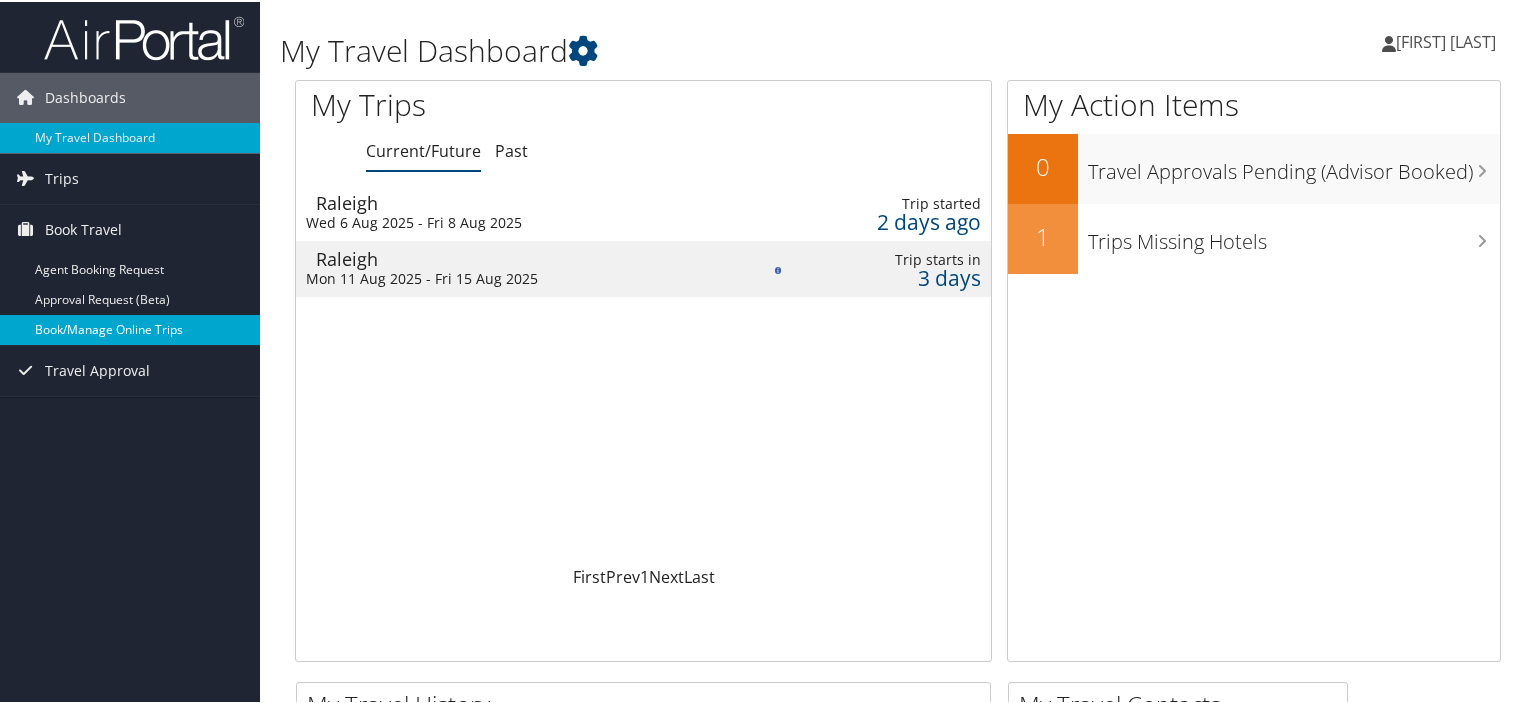 click on "Book/Manage Online Trips" at bounding box center [130, 328] 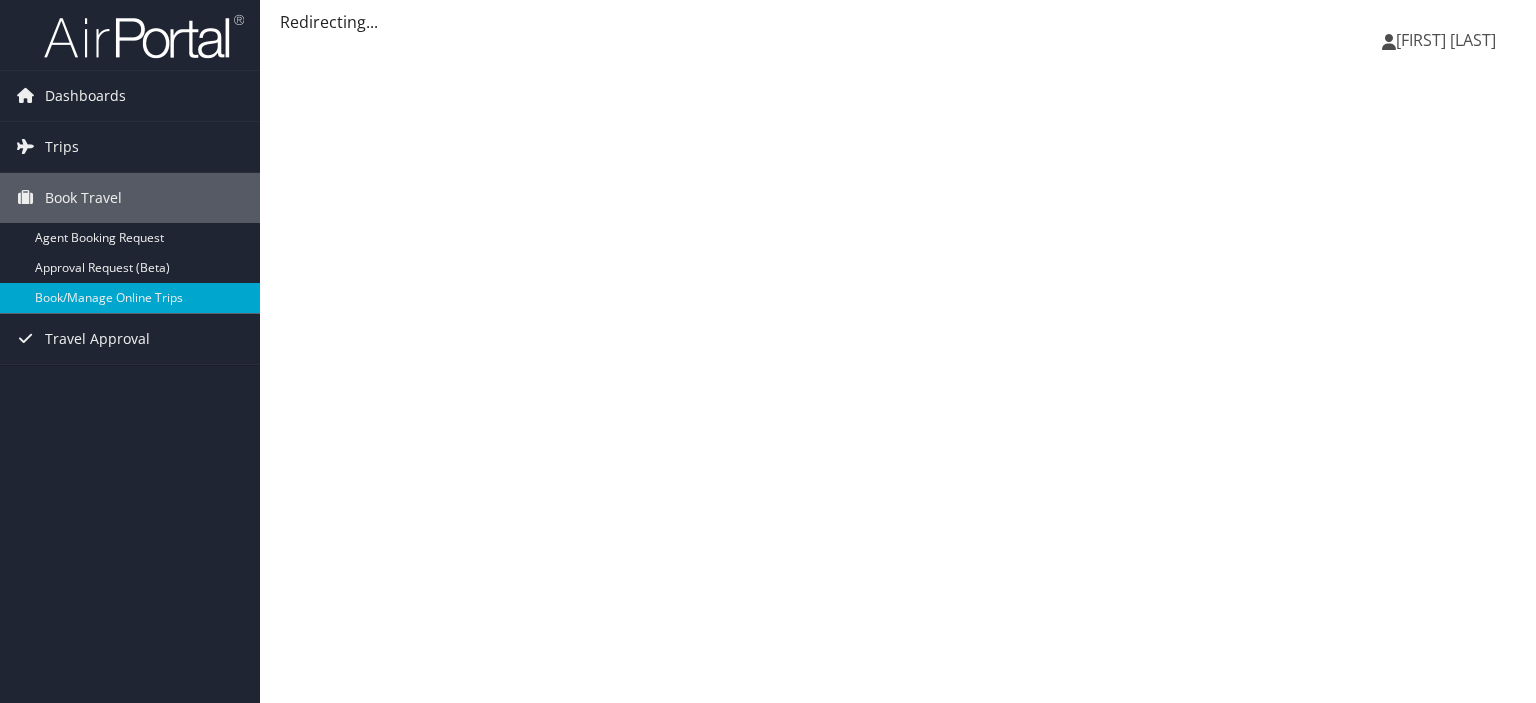 scroll, scrollTop: 0, scrollLeft: 0, axis: both 